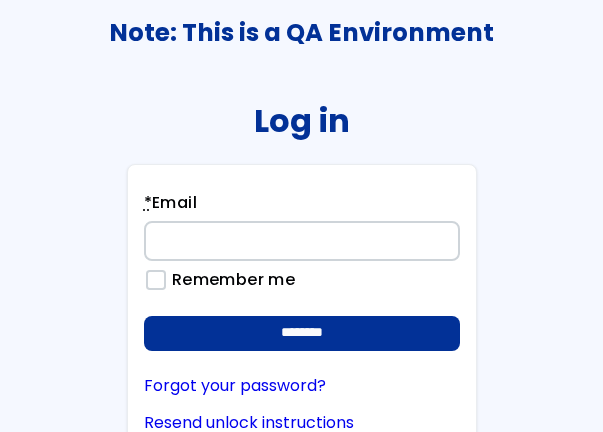 scroll, scrollTop: 0, scrollLeft: 0, axis: both 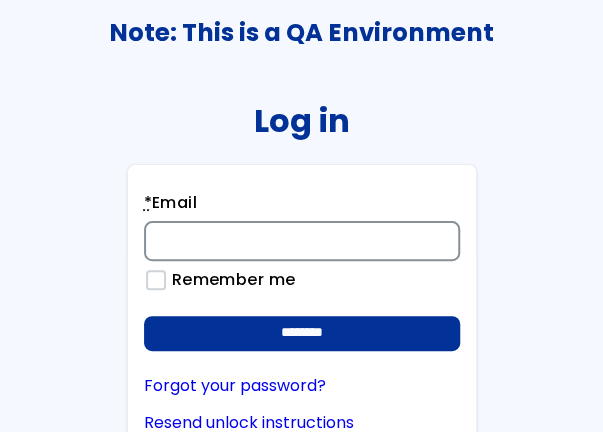 click on "* [EMAIL]" at bounding box center [302, 241] 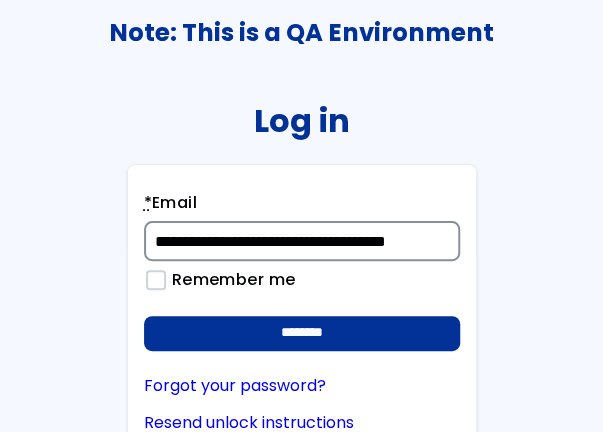 scroll, scrollTop: 0, scrollLeft: 32, axis: horizontal 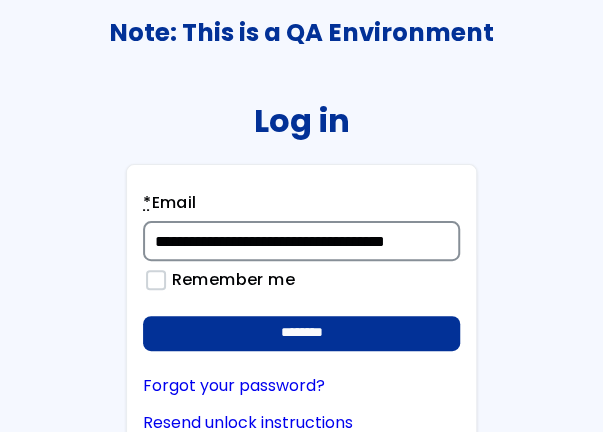 drag, startPoint x: 276, startPoint y: 245, endPoint x: 44, endPoint y: 234, distance: 232.26064 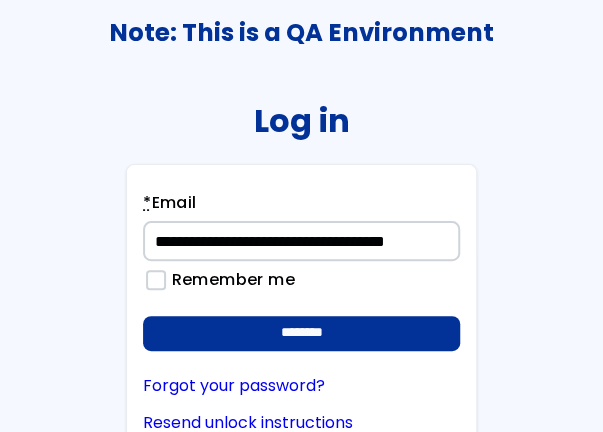 click on "**********" at bounding box center [301, 226] 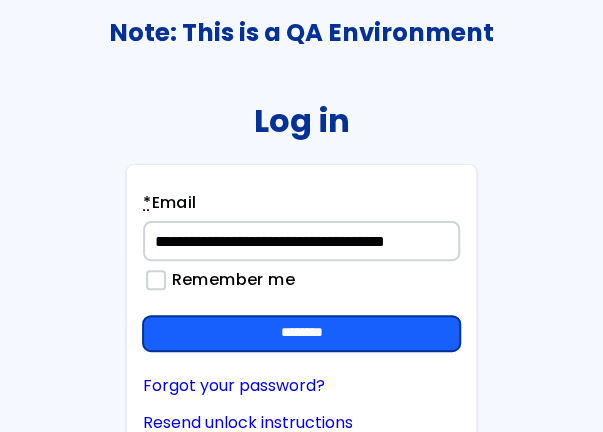 click on "********" at bounding box center [301, 334] 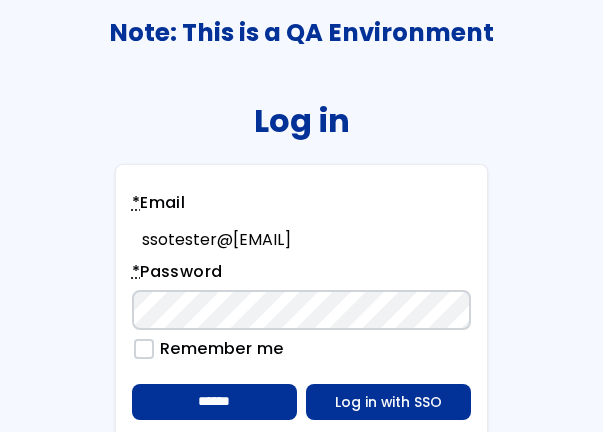scroll, scrollTop: 0, scrollLeft: 0, axis: both 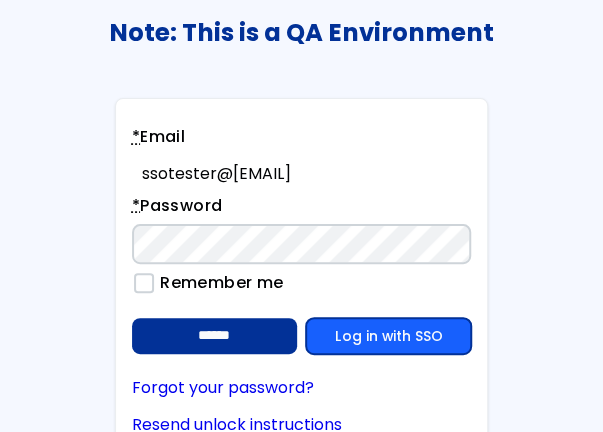 click on "Log in with SSO" at bounding box center (388, 336) 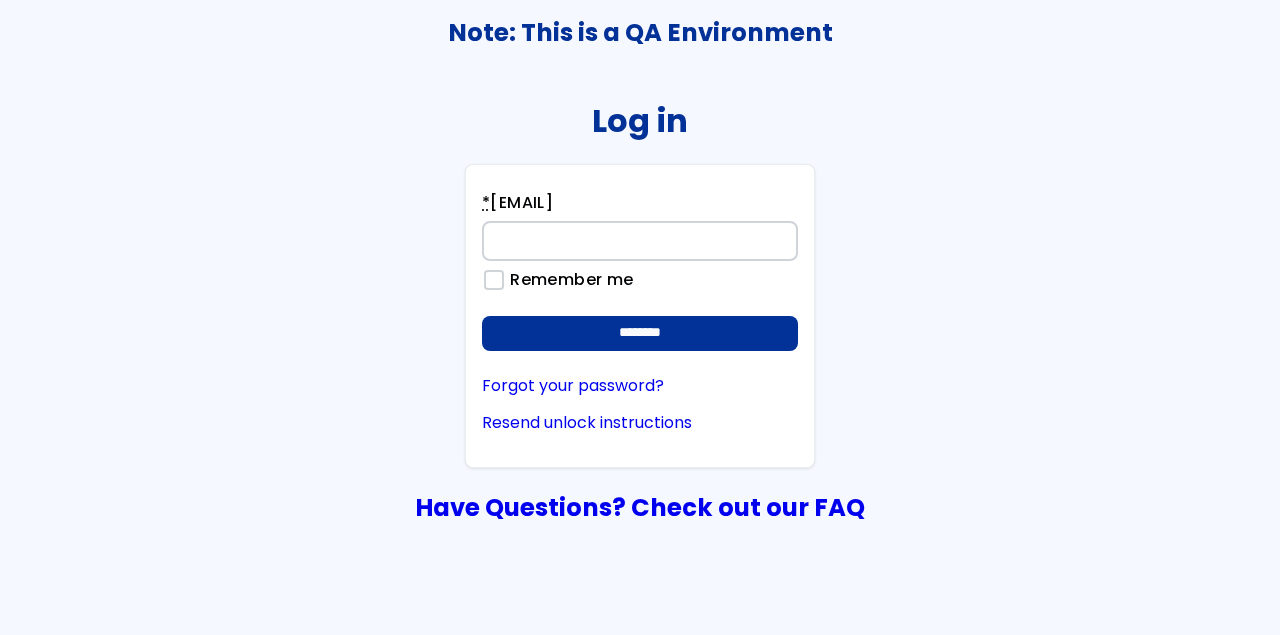 scroll, scrollTop: 0, scrollLeft: 0, axis: both 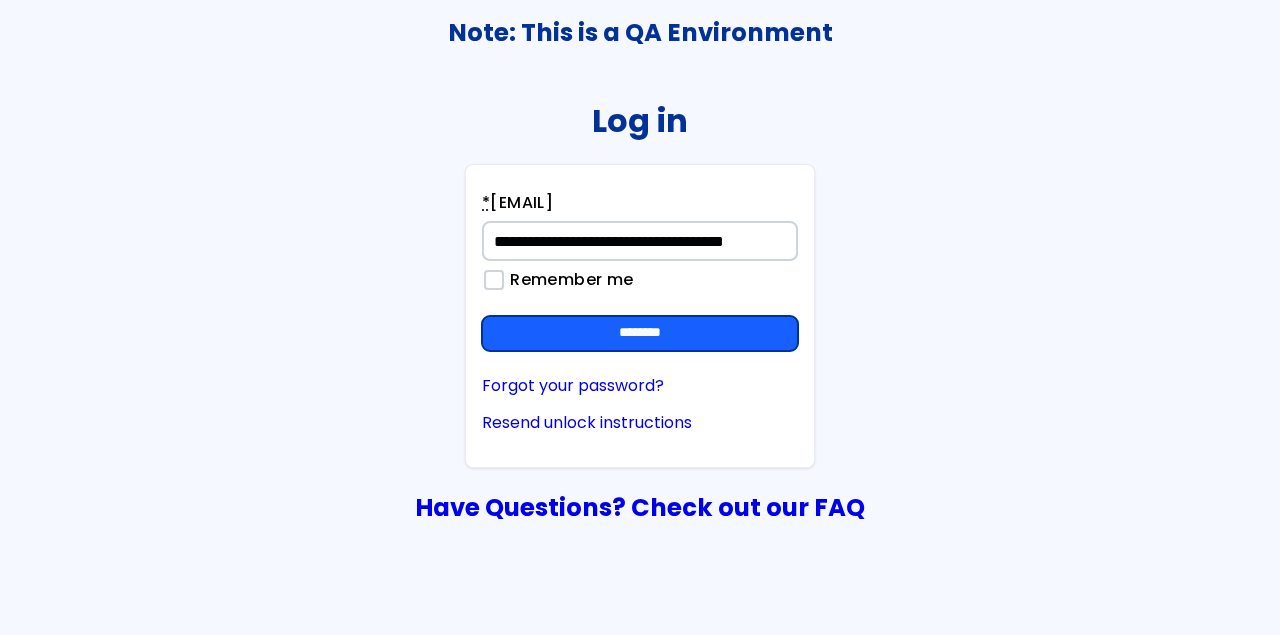 click on "********" at bounding box center (640, 334) 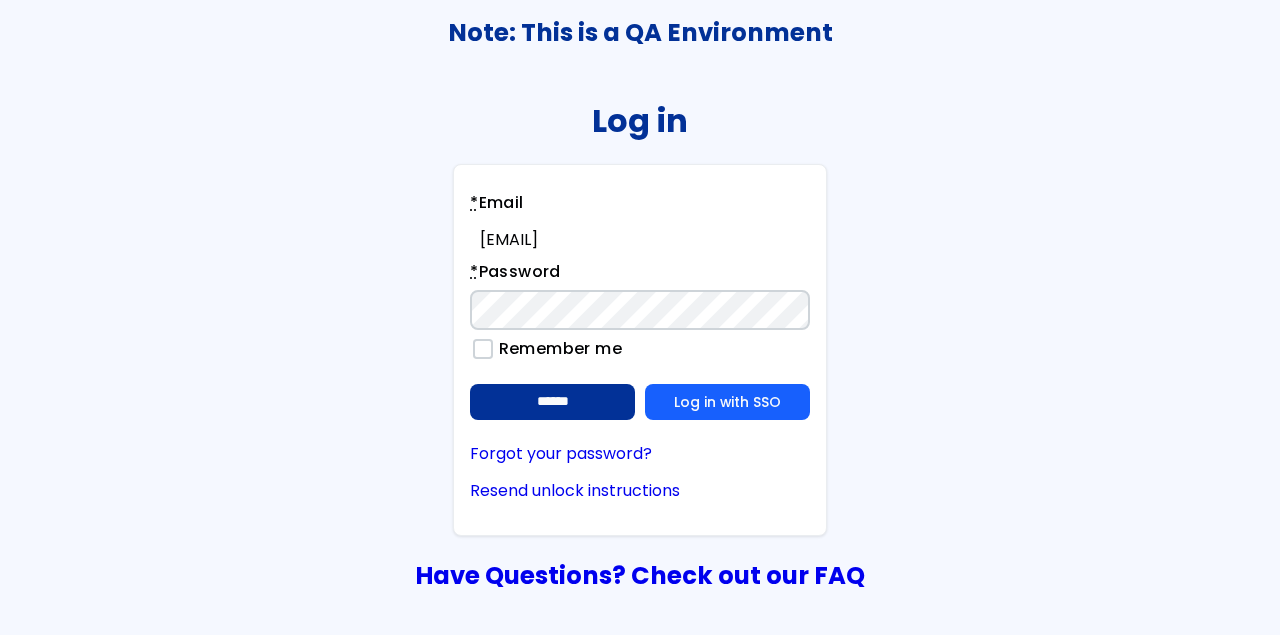 scroll, scrollTop: 0, scrollLeft: 0, axis: both 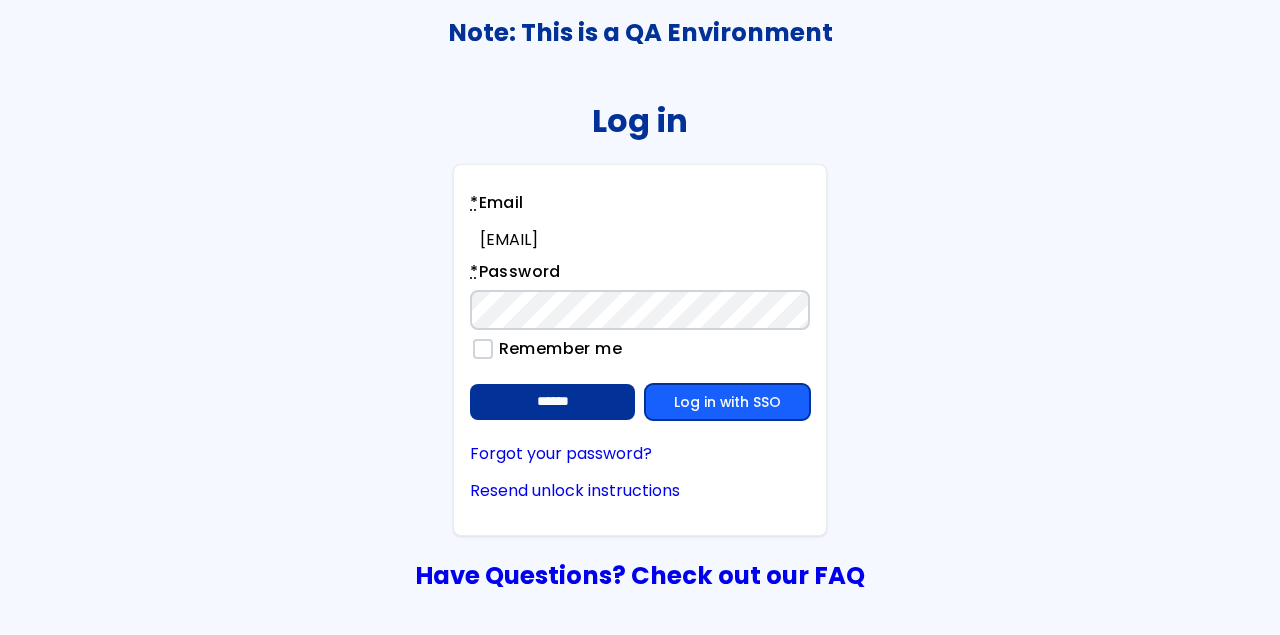 click on "Log in with SSO" at bounding box center (727, 402) 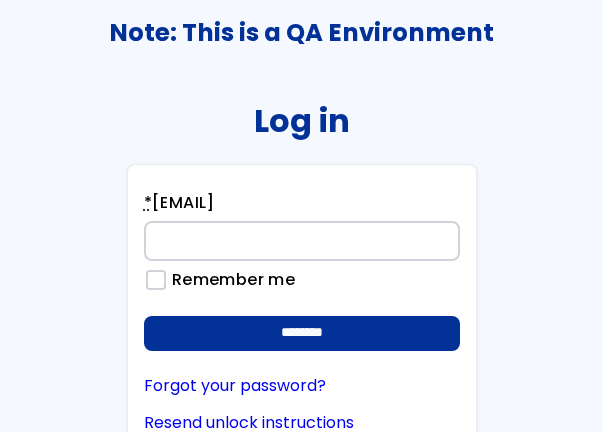scroll, scrollTop: 0, scrollLeft: 0, axis: both 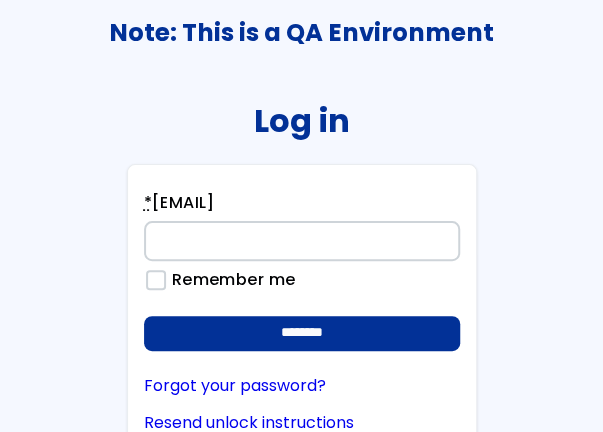 click on "*  Email" at bounding box center [302, 241] 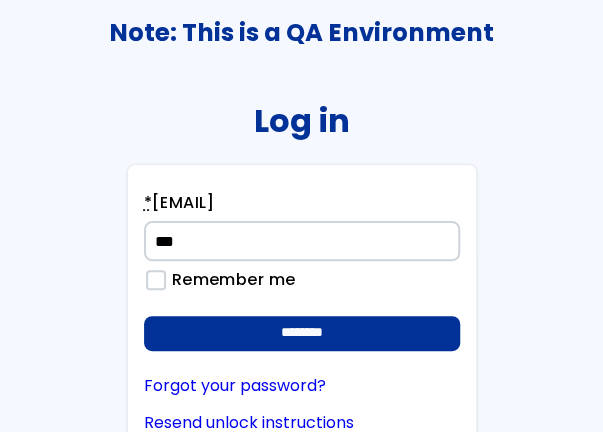 type on "**********" 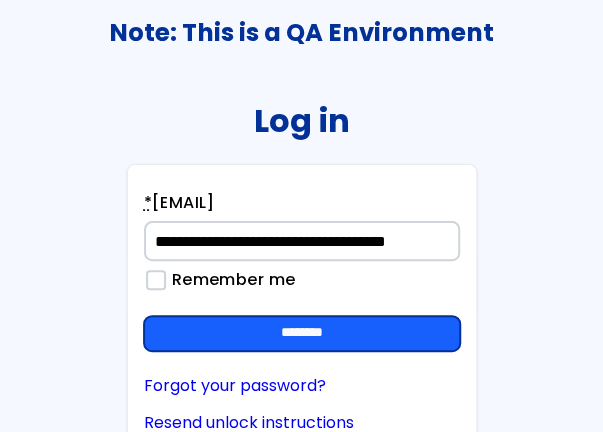 click on "********" at bounding box center [302, 334] 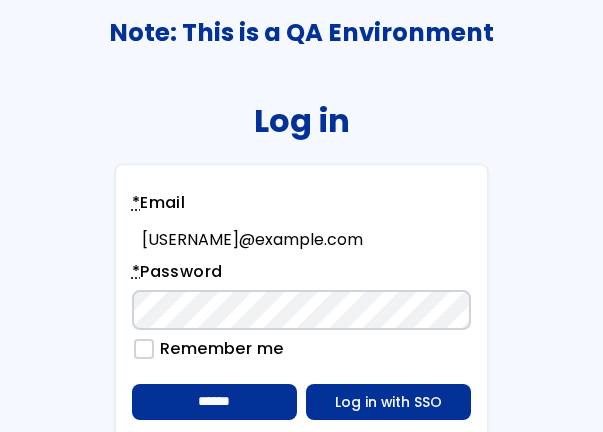 scroll, scrollTop: 0, scrollLeft: 0, axis: both 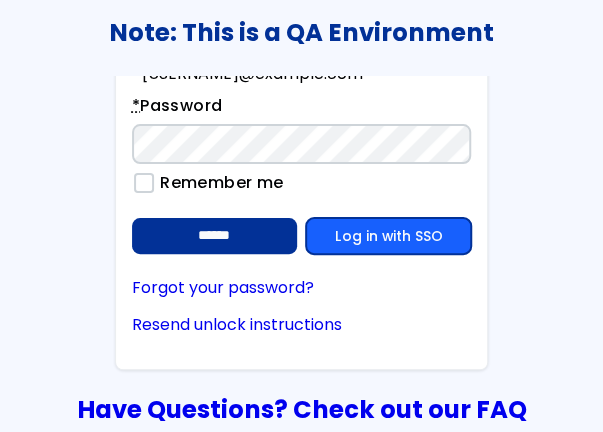 click on "Log in with SSO" at bounding box center (388, 236) 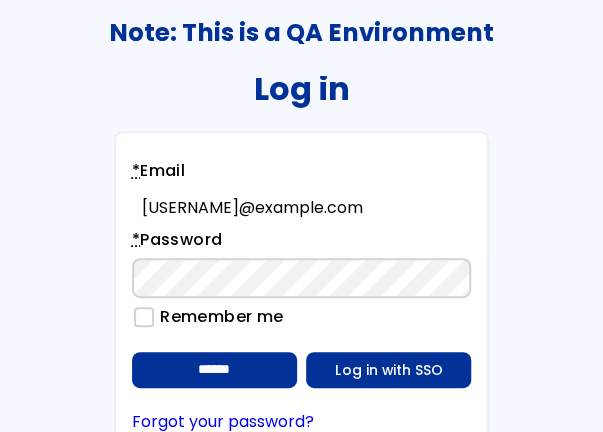 scroll, scrollTop: 99, scrollLeft: 0, axis: vertical 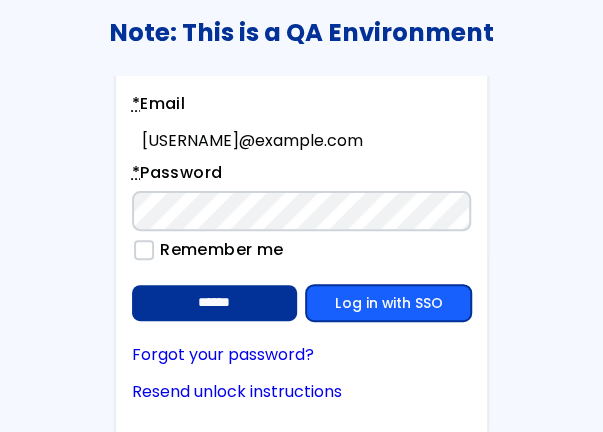 click on "Log in with SSO" at bounding box center (388, 303) 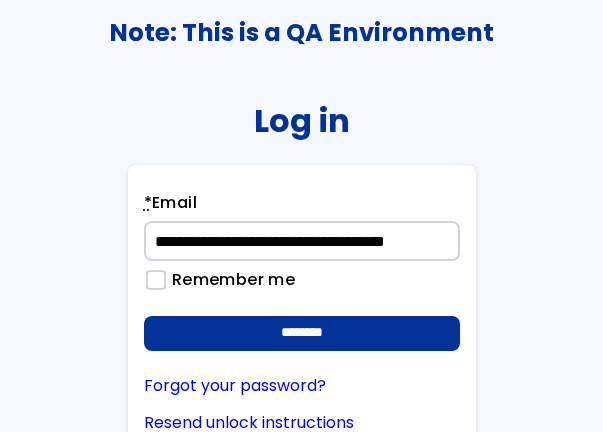 scroll, scrollTop: 0, scrollLeft: 0, axis: both 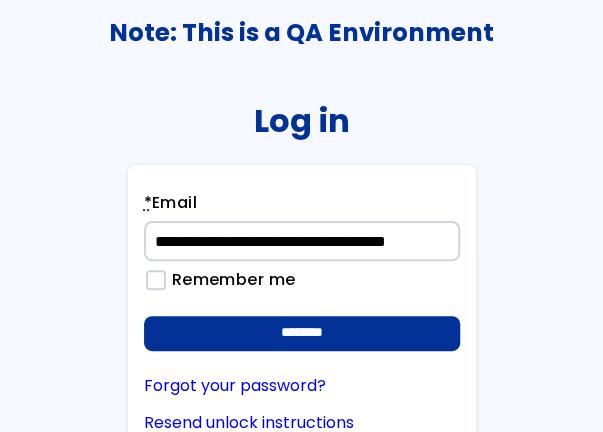 click on "**********" at bounding box center (302, 241) 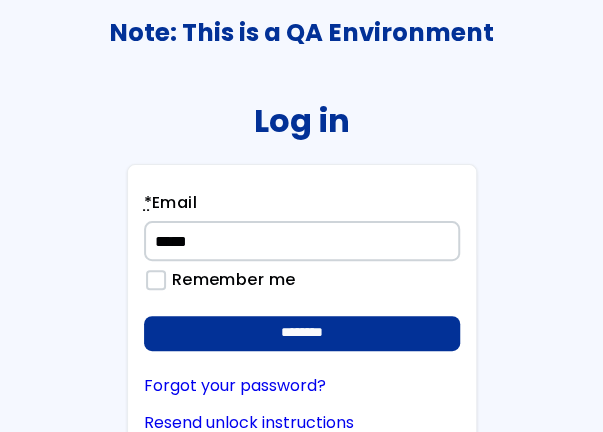 type on "**********" 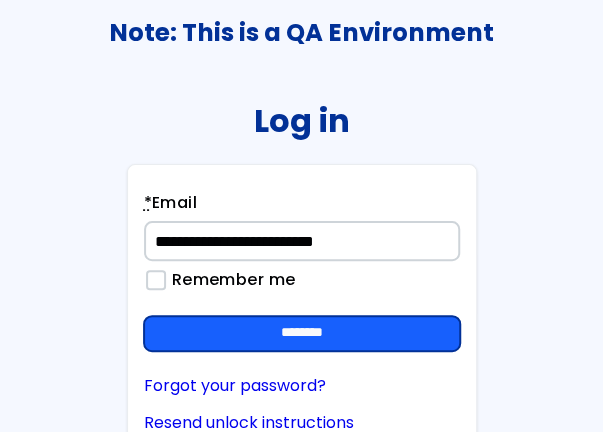click on "********" at bounding box center (302, 334) 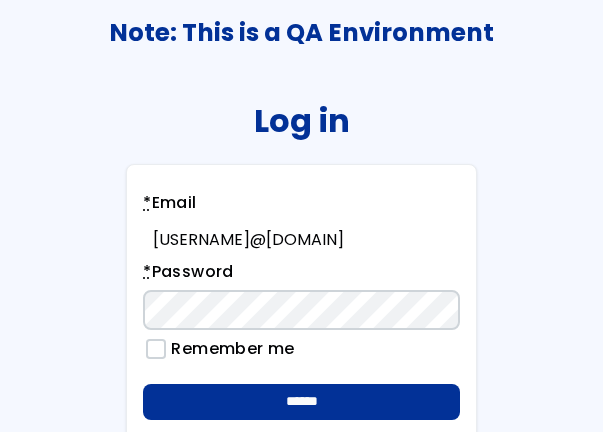 scroll, scrollTop: 0, scrollLeft: 0, axis: both 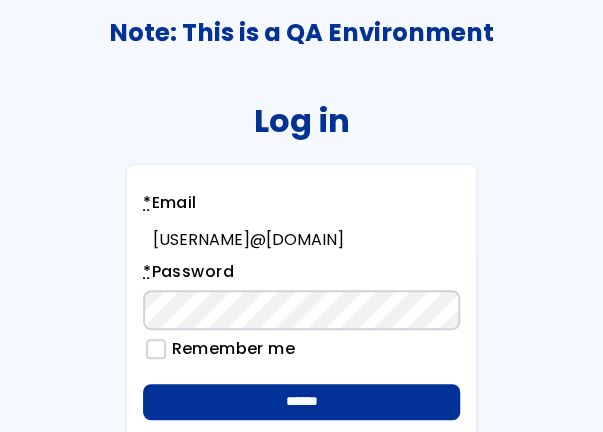 click on "******" at bounding box center [301, 402] 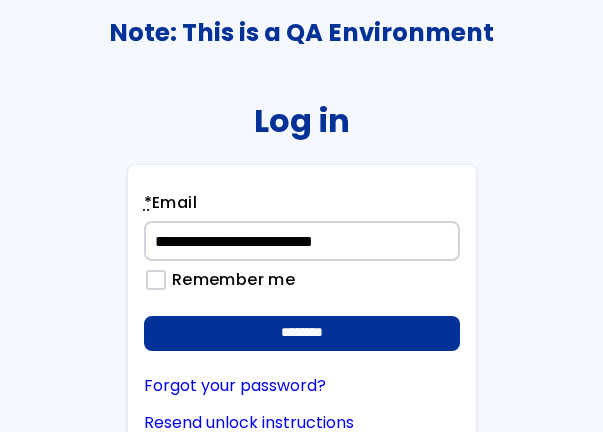 scroll, scrollTop: 0, scrollLeft: 0, axis: both 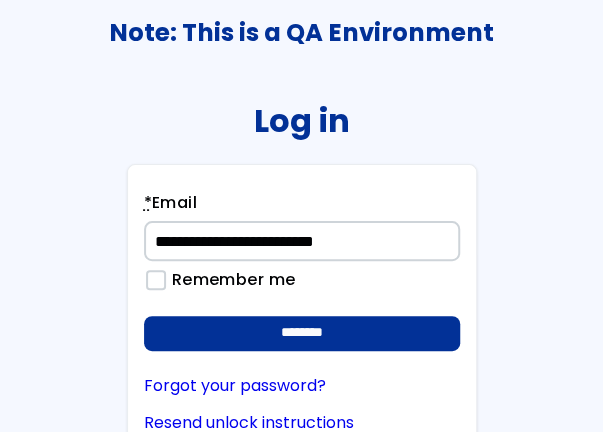 click on "**********" at bounding box center [302, 241] 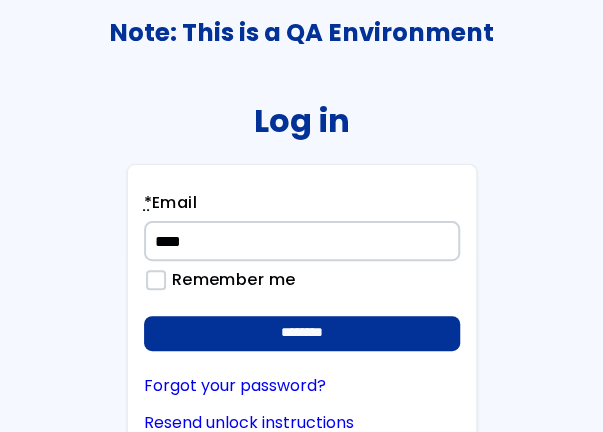 type on "**********" 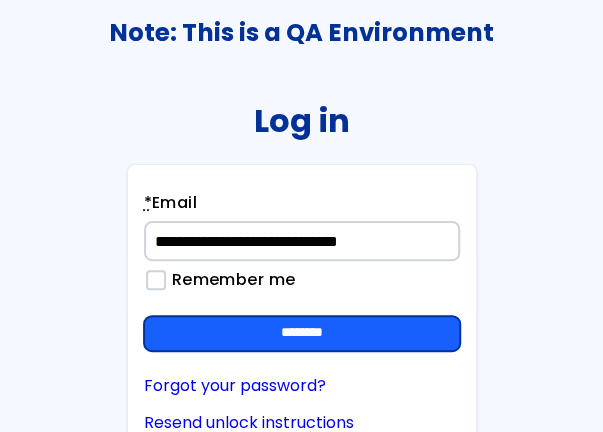 click on "********" at bounding box center (302, 334) 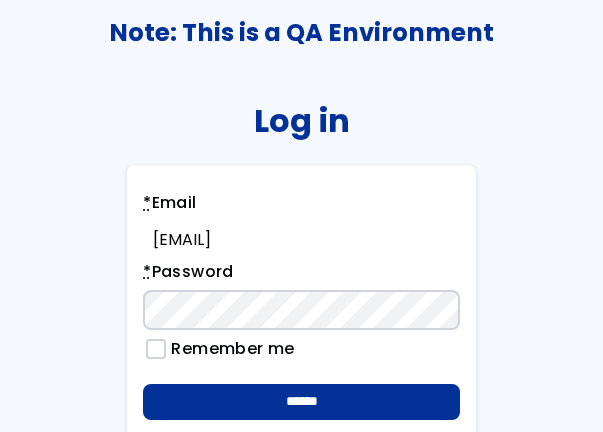 scroll, scrollTop: 0, scrollLeft: 0, axis: both 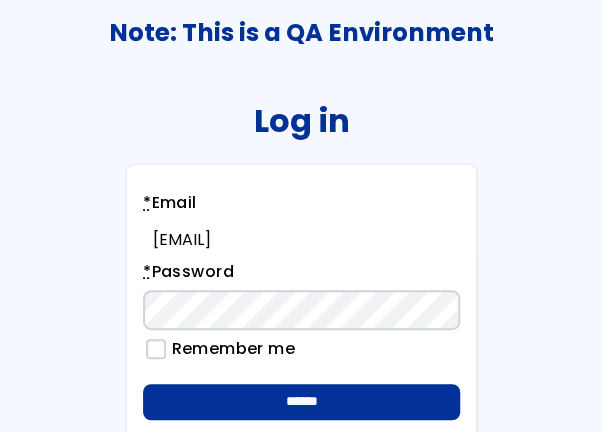 click on "******" at bounding box center [301, 402] 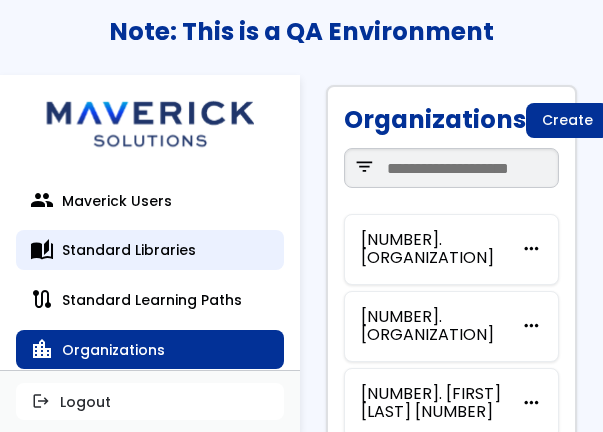 scroll, scrollTop: 0, scrollLeft: 0, axis: both 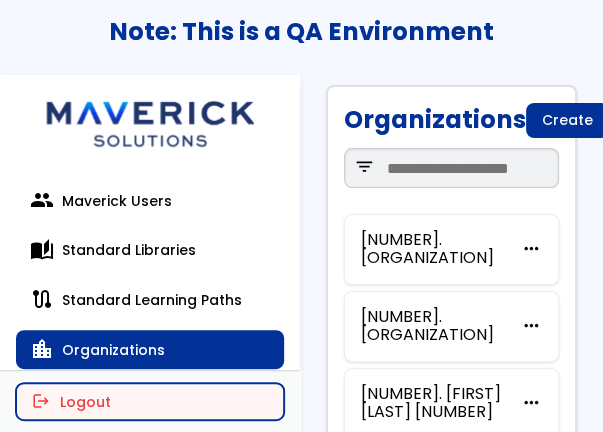 click on "logout Logout" at bounding box center [150, 401] 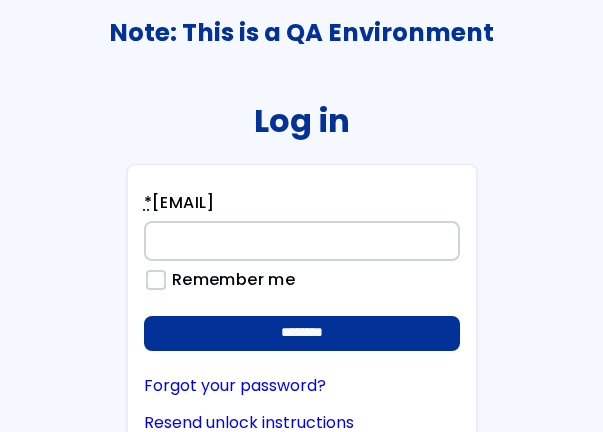 scroll, scrollTop: 0, scrollLeft: 0, axis: both 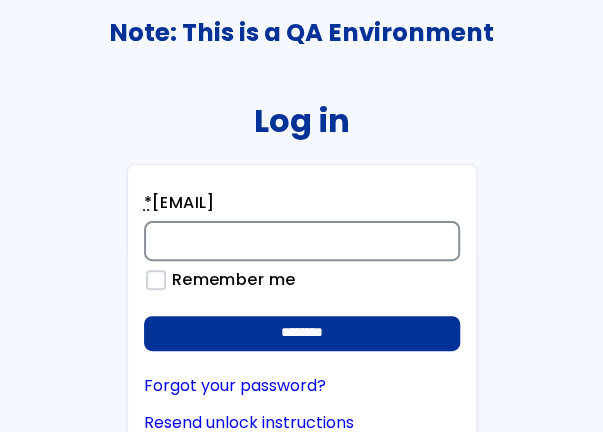 click on "*  Email" at bounding box center (302, 241) 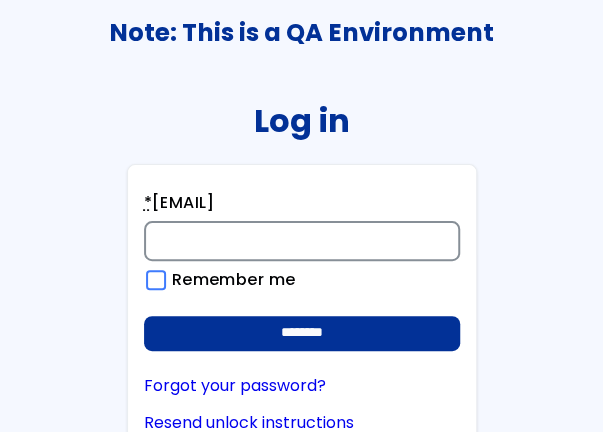 type on "**********" 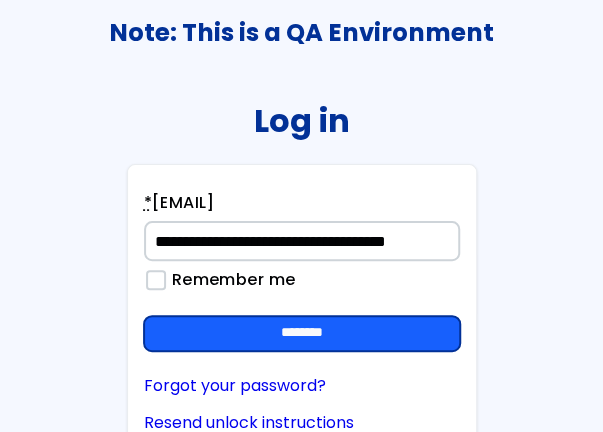 click on "********" at bounding box center (302, 334) 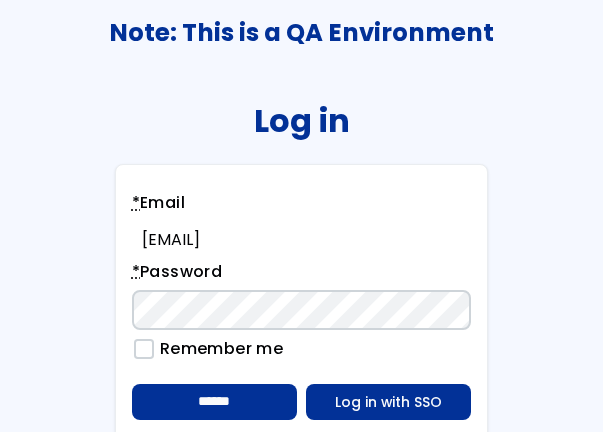 scroll, scrollTop: 0, scrollLeft: 0, axis: both 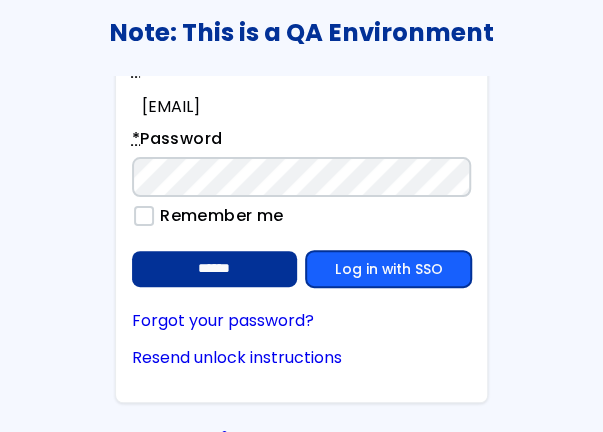 click on "Log in with SSO" at bounding box center [388, 269] 